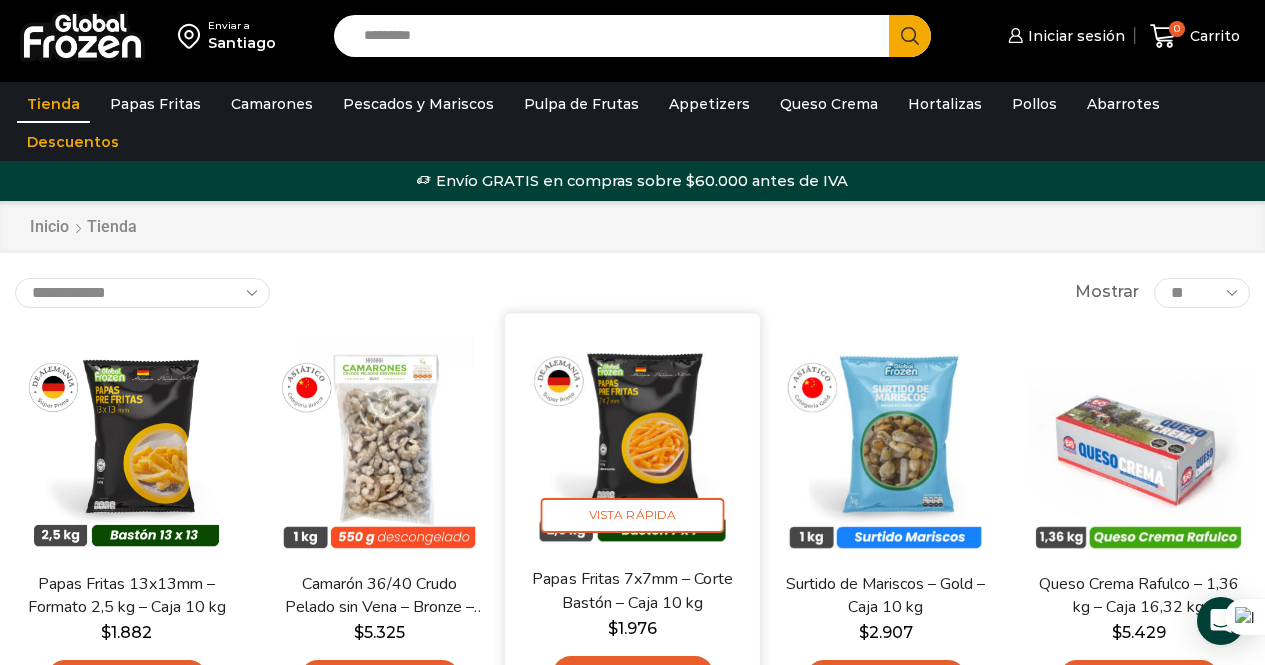 scroll, scrollTop: 0, scrollLeft: 0, axis: both 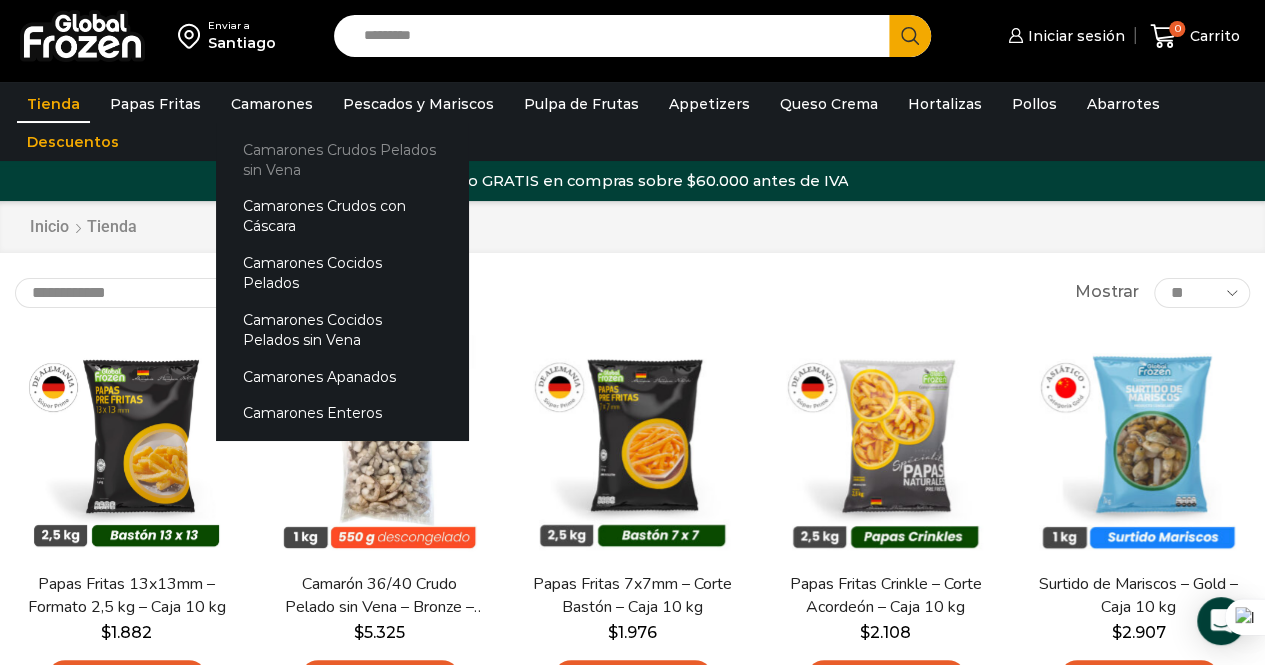 click on "Camarones Crudos Pelados sin Vena" at bounding box center [342, 159] 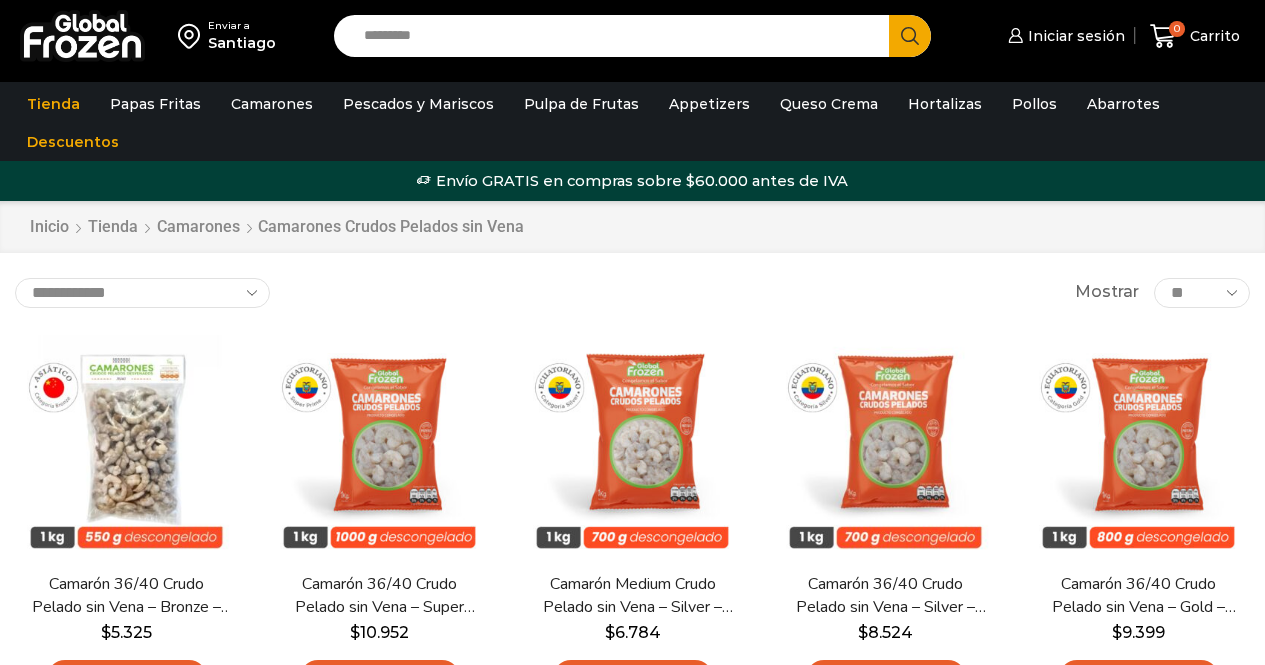 scroll, scrollTop: 0, scrollLeft: 0, axis: both 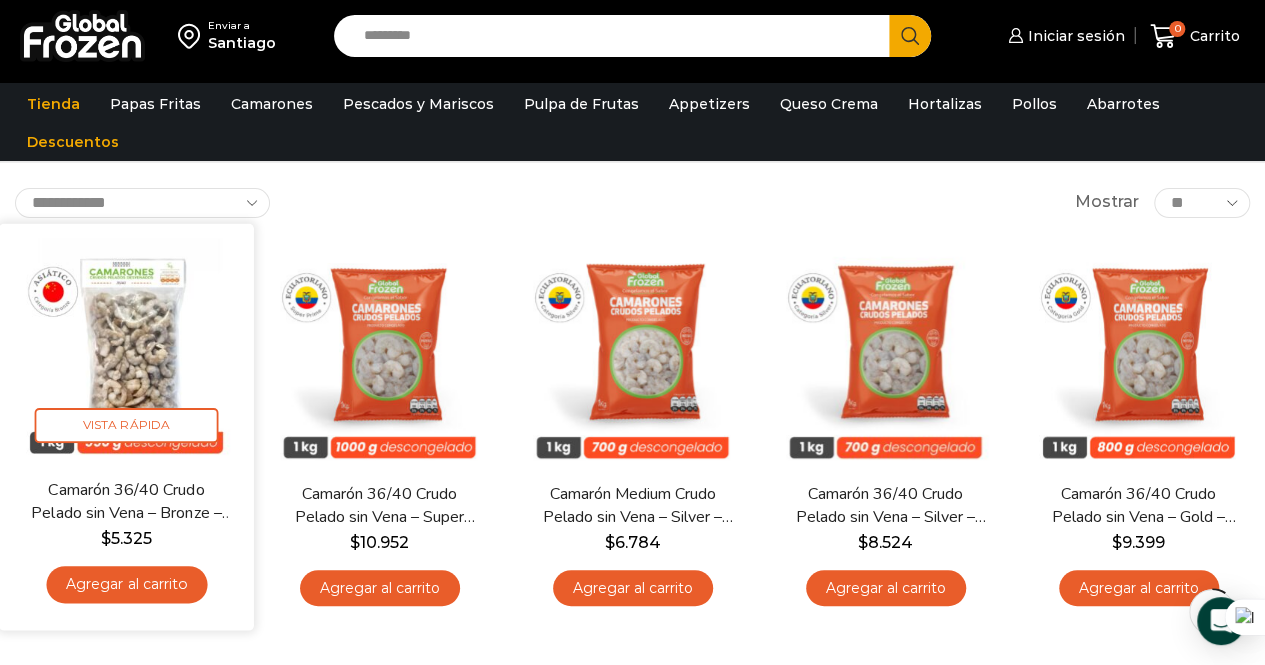 click at bounding box center (126, 350) 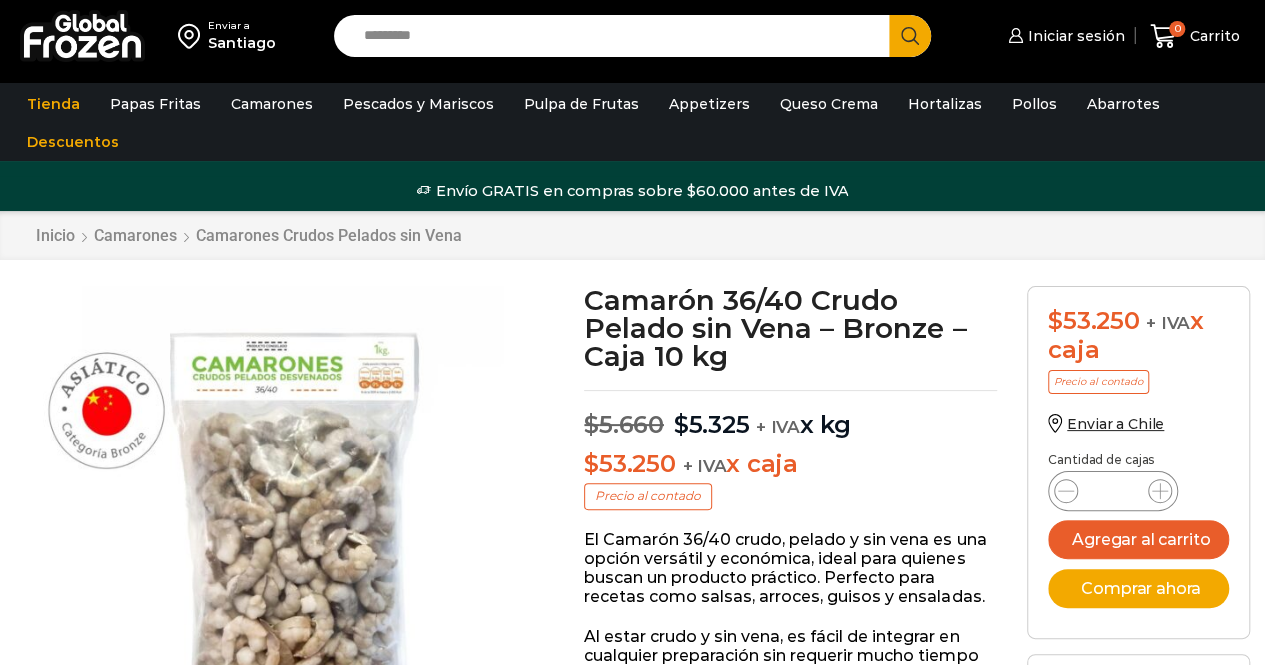 scroll, scrollTop: 1, scrollLeft: 0, axis: vertical 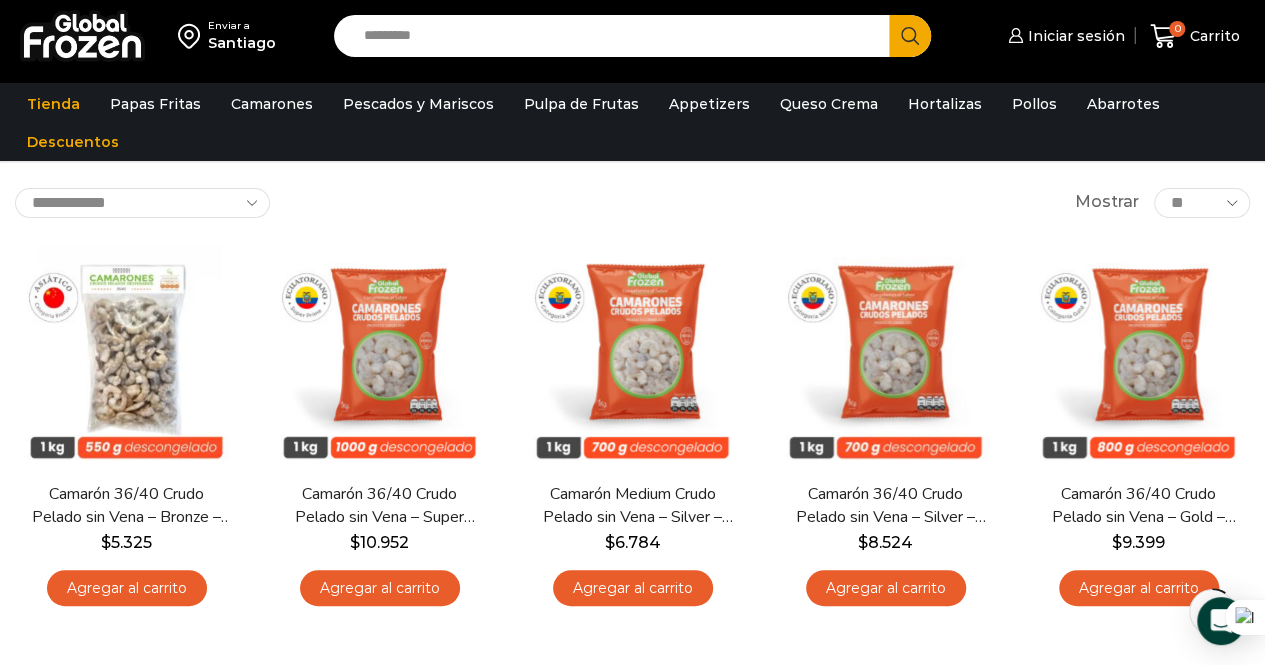 click on "**********" at bounding box center [142, 203] 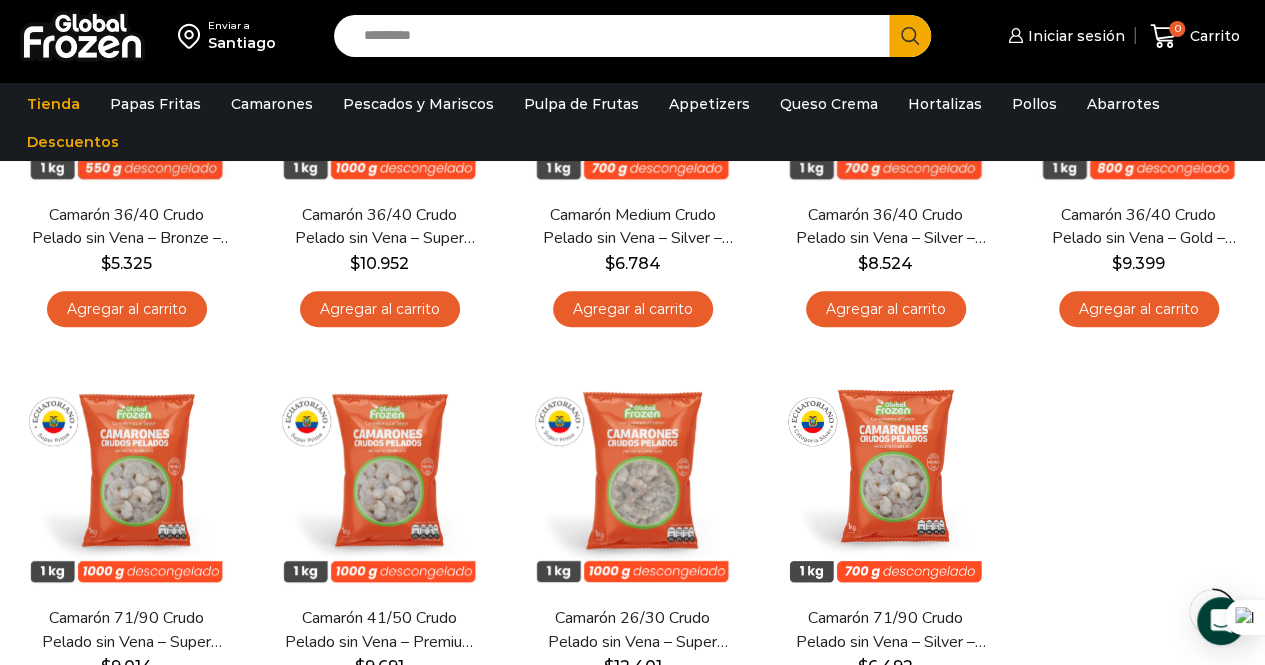 scroll, scrollTop: 479, scrollLeft: 0, axis: vertical 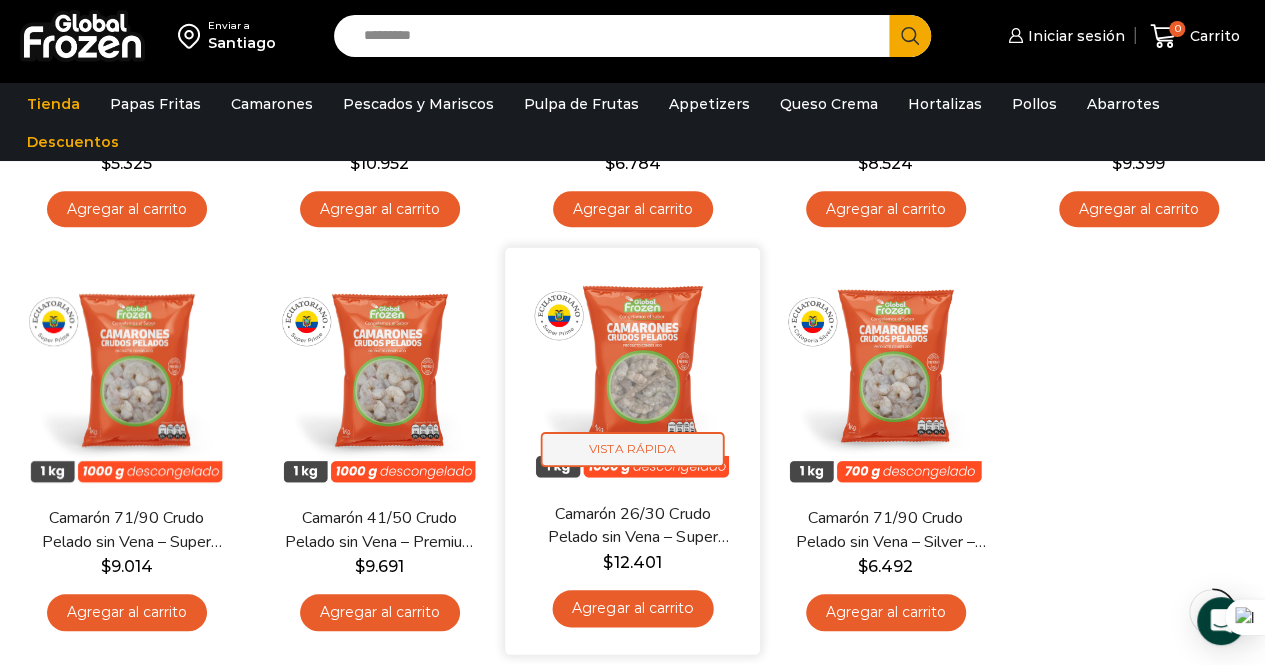 click on "Vista Rápida" at bounding box center [633, 449] 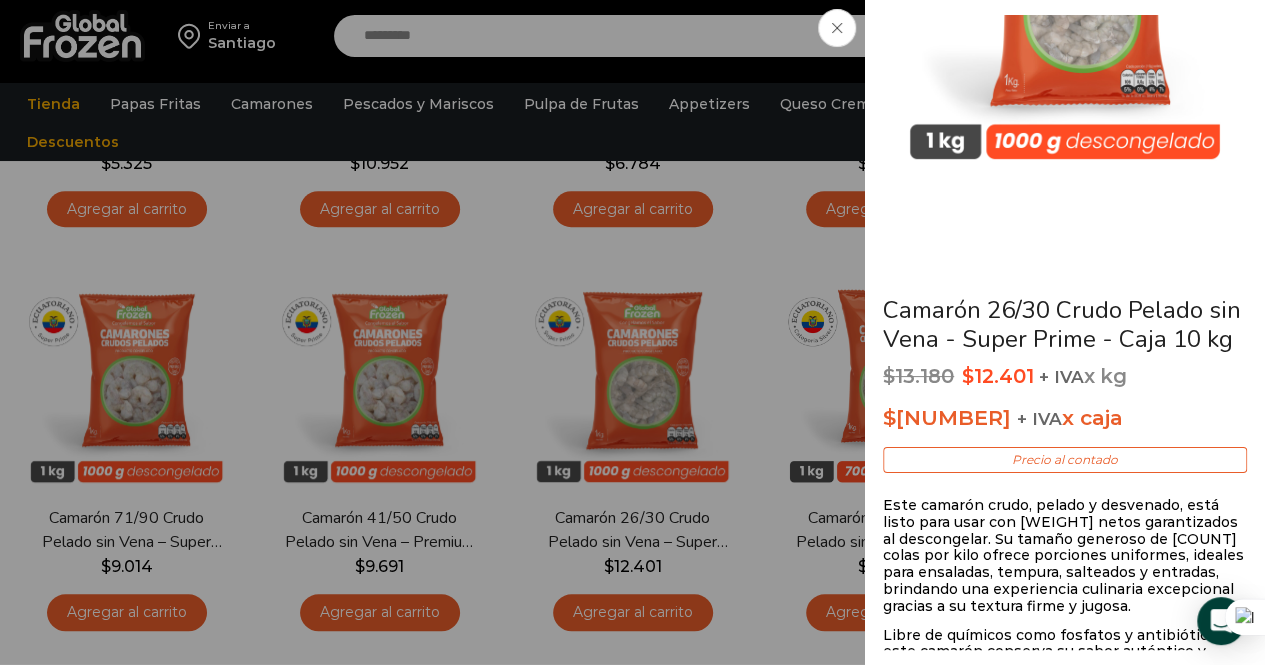 scroll, scrollTop: 0, scrollLeft: 0, axis: both 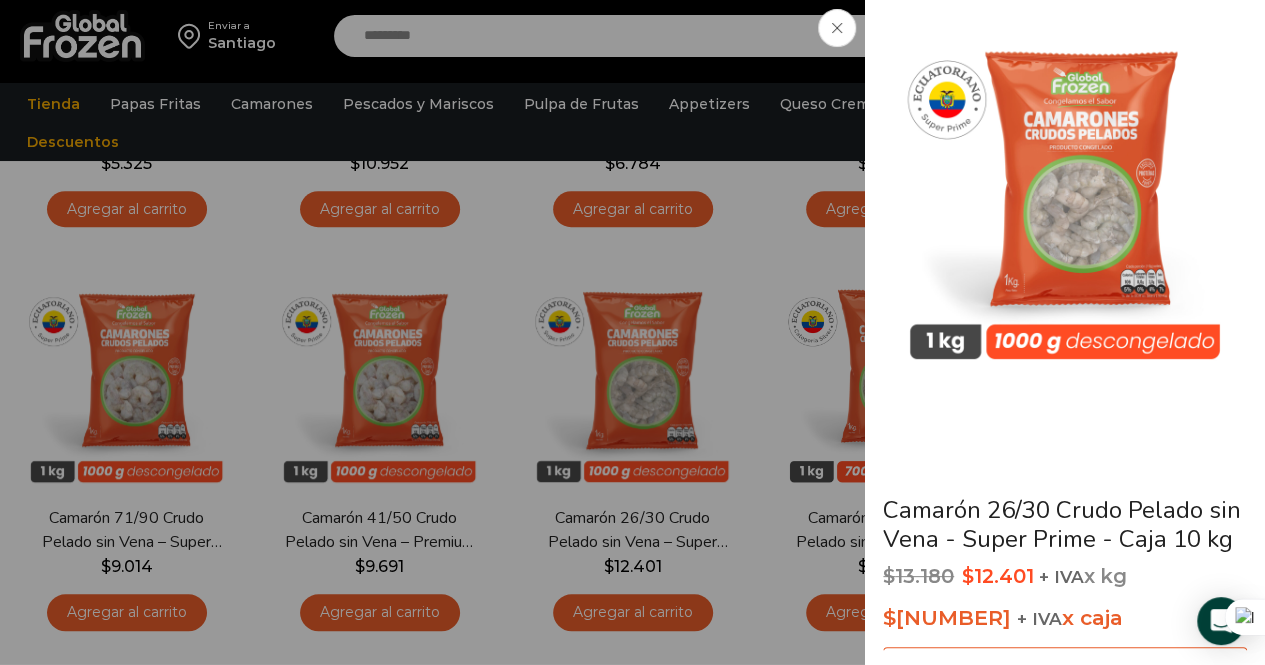 click at bounding box center (837, 28) 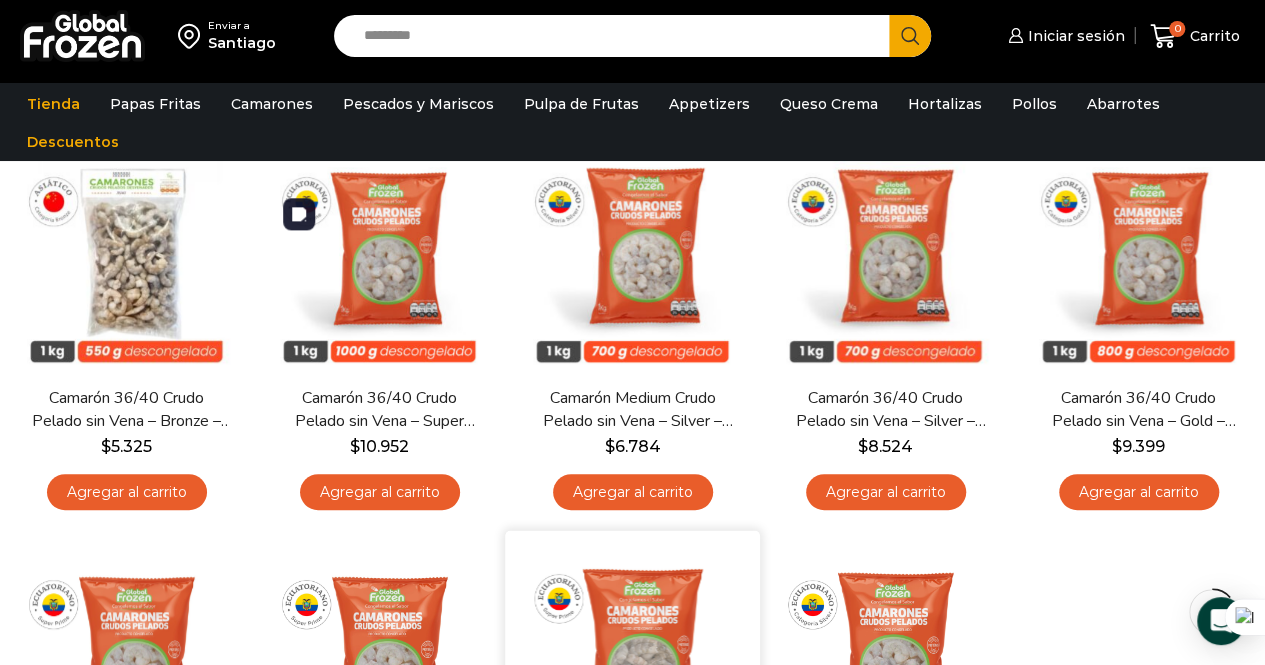 scroll, scrollTop: 200, scrollLeft: 0, axis: vertical 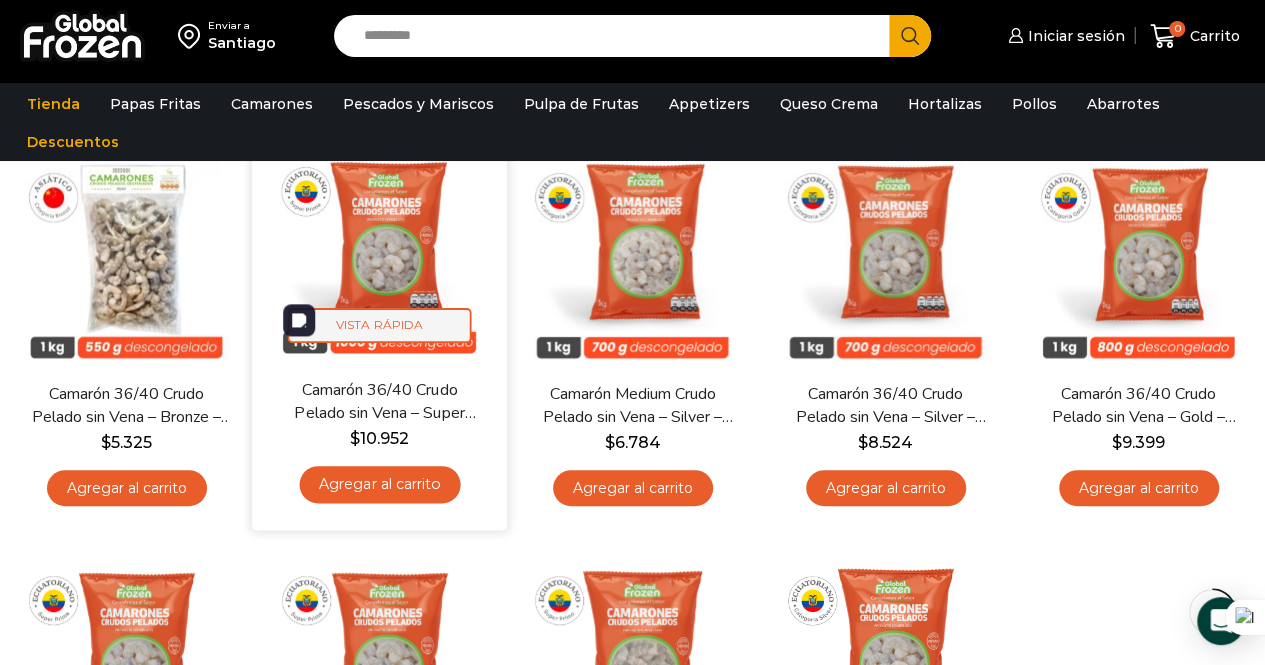 click on "Vista Rápida" at bounding box center (380, 325) 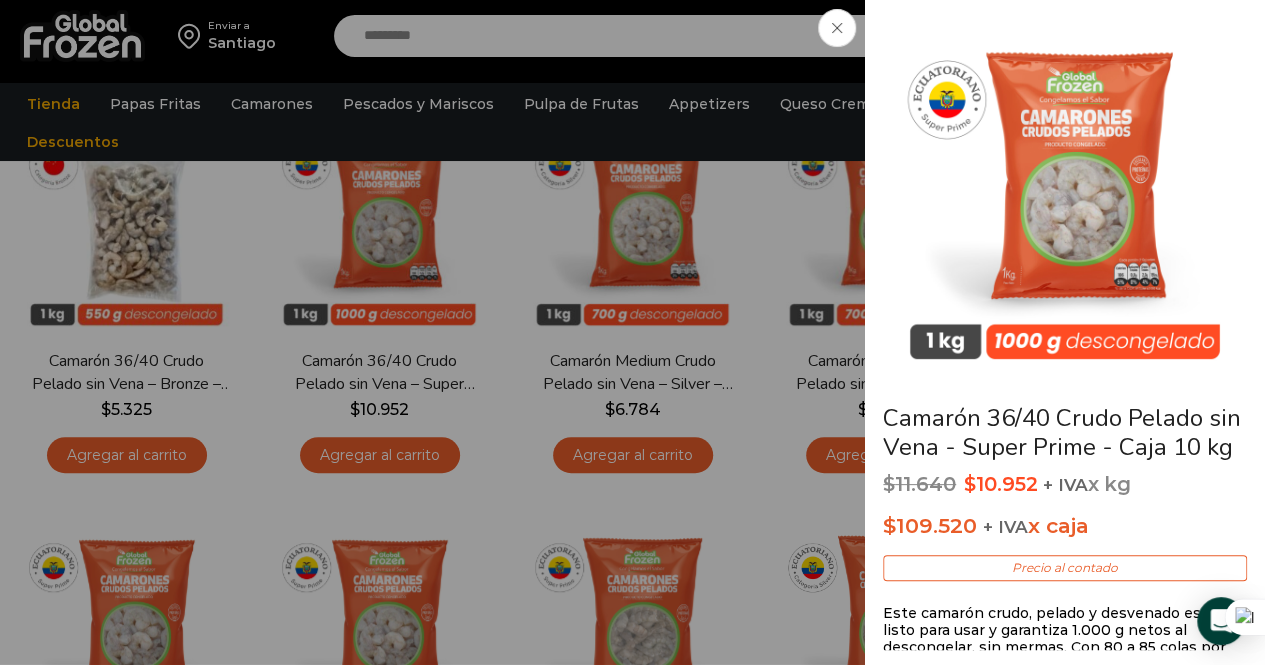 scroll, scrollTop: 239, scrollLeft: 0, axis: vertical 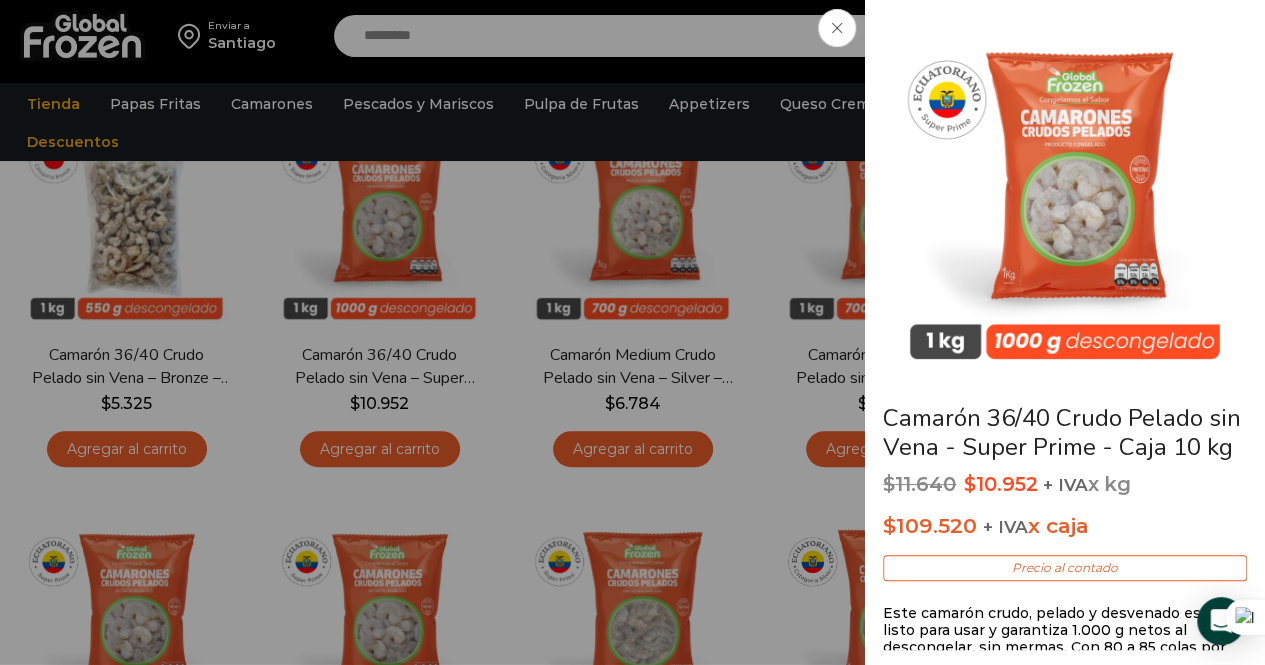 click at bounding box center [837, 28] 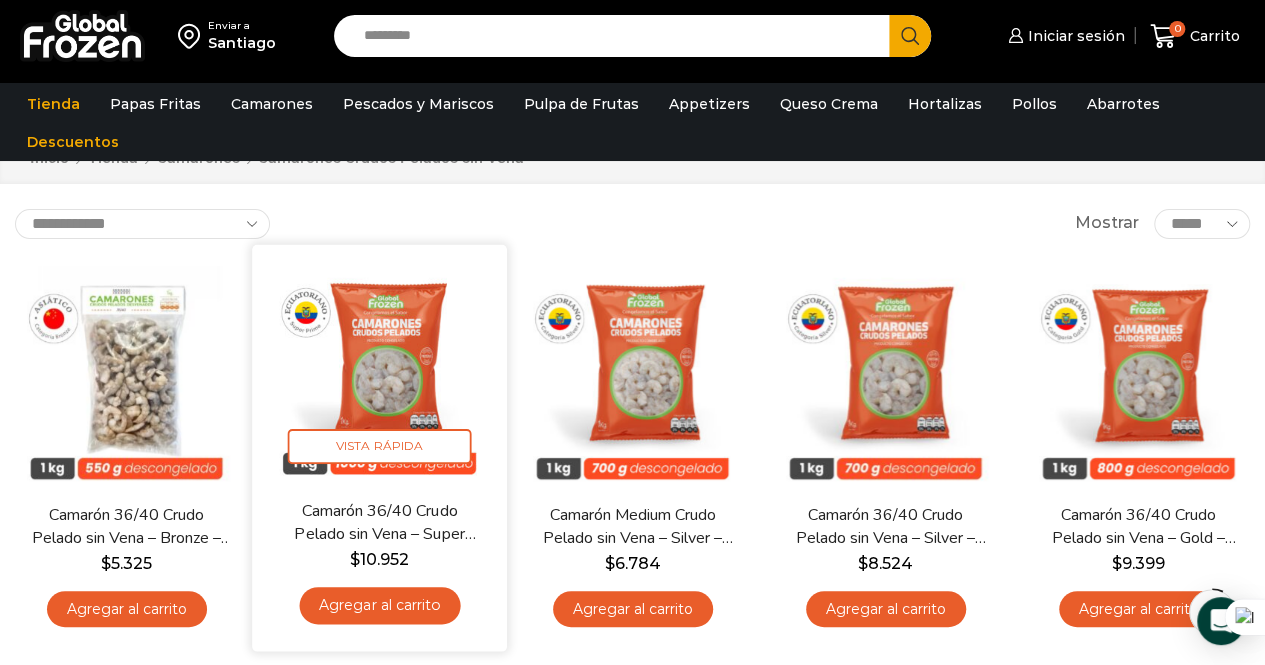 scroll, scrollTop: 0, scrollLeft: 0, axis: both 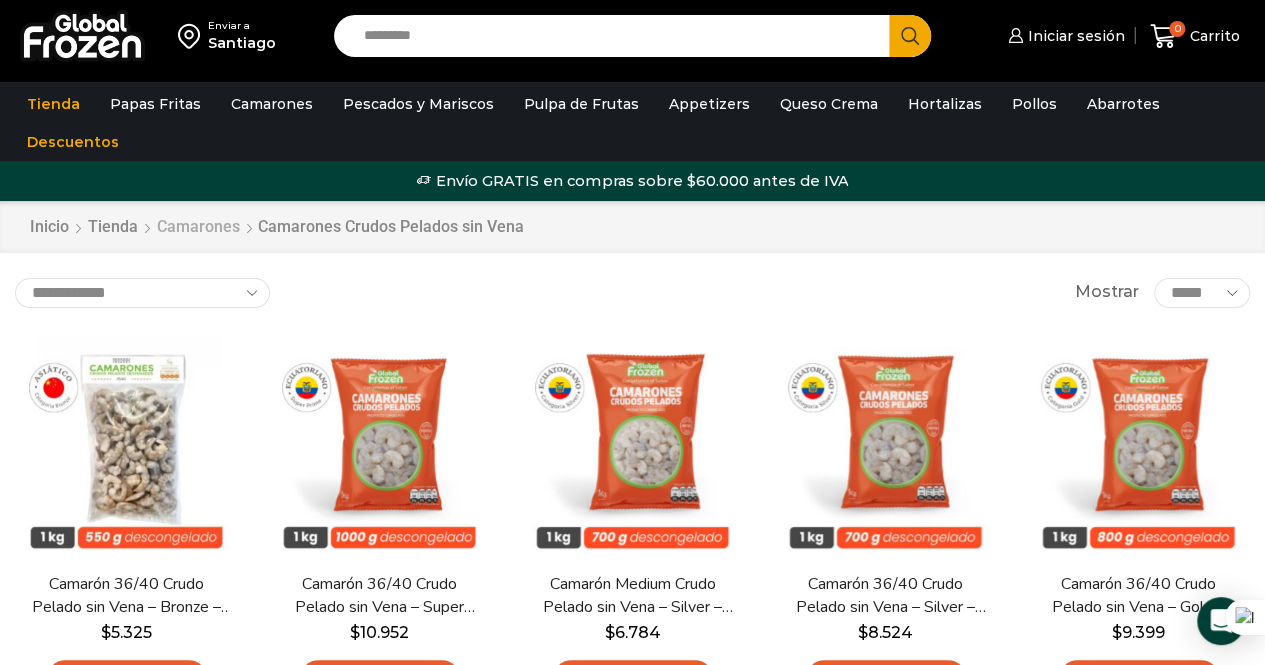 click on "Camarones" at bounding box center [198, 227] 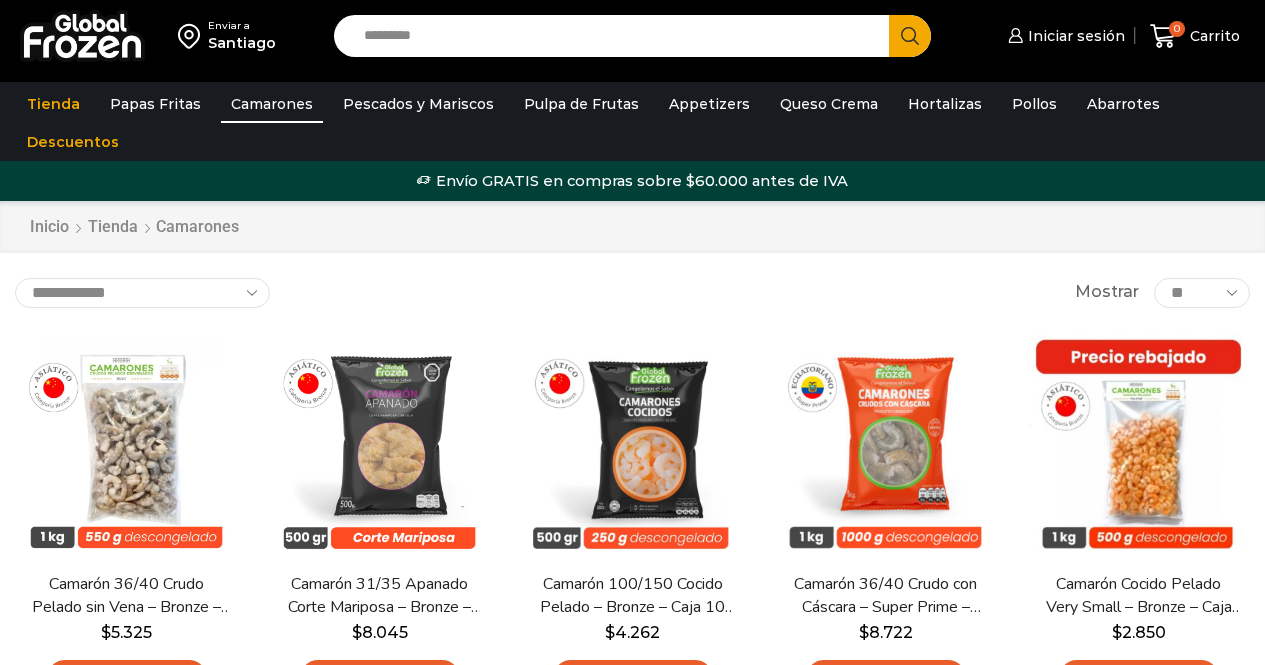 scroll, scrollTop: 0, scrollLeft: 0, axis: both 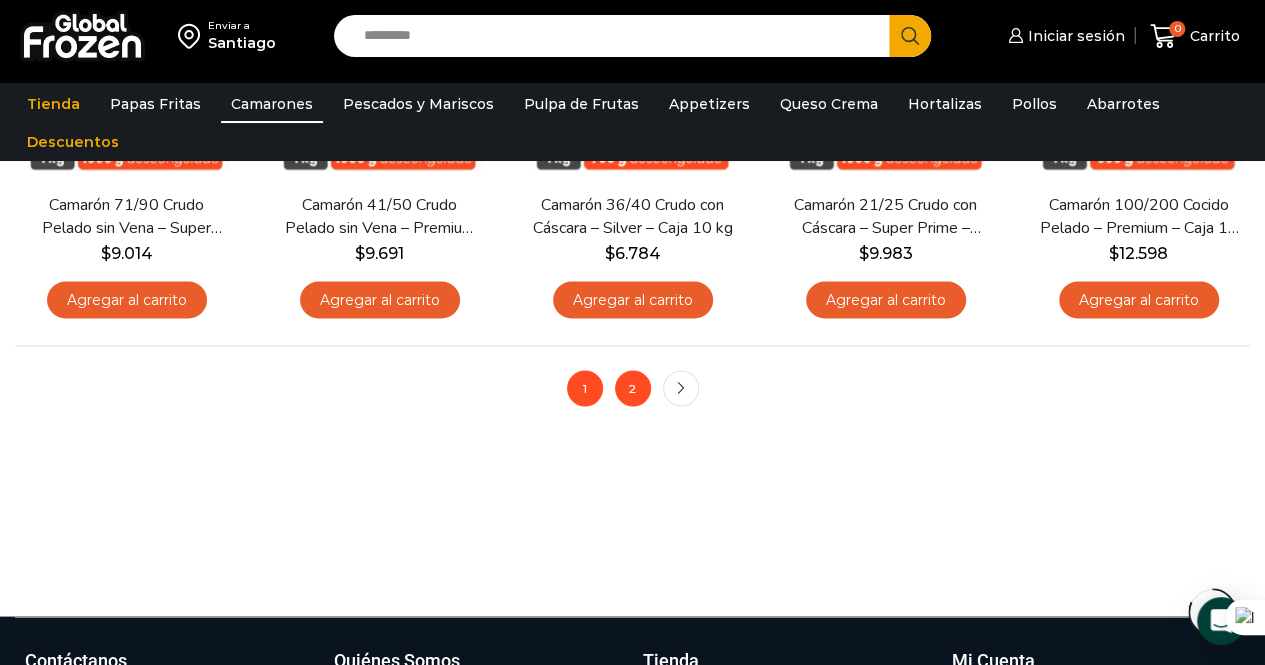 click on "2" at bounding box center (633, 388) 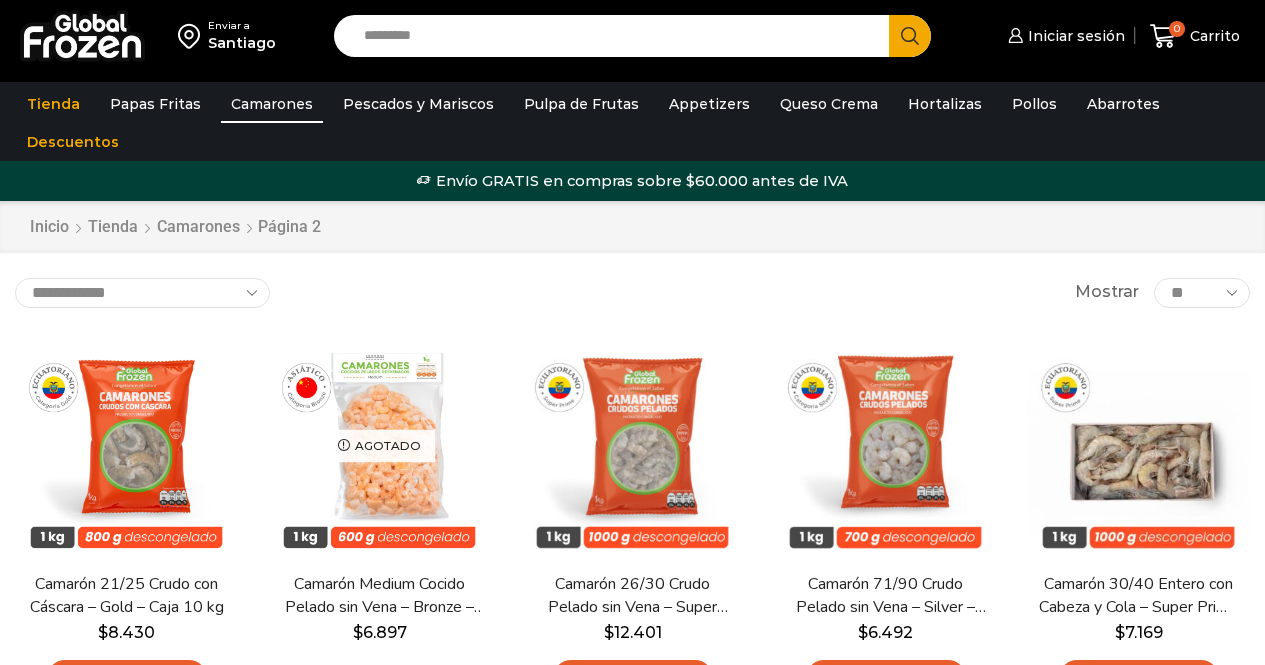 scroll, scrollTop: 0, scrollLeft: 0, axis: both 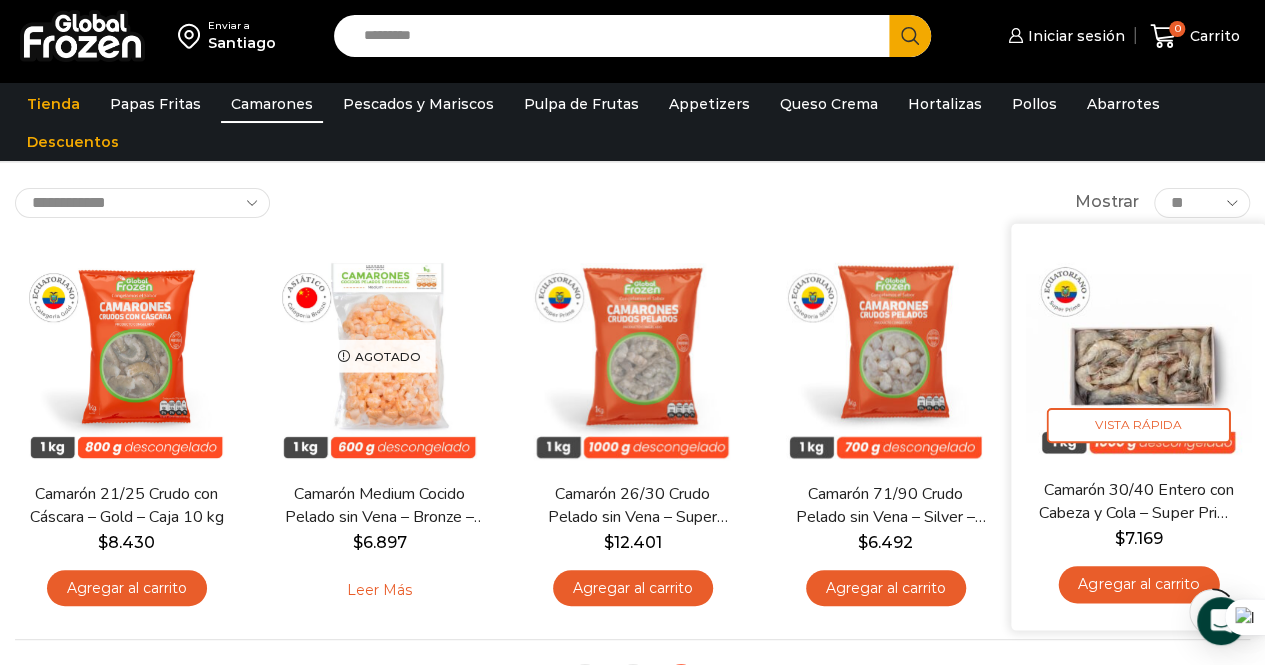 click at bounding box center (1138, 350) 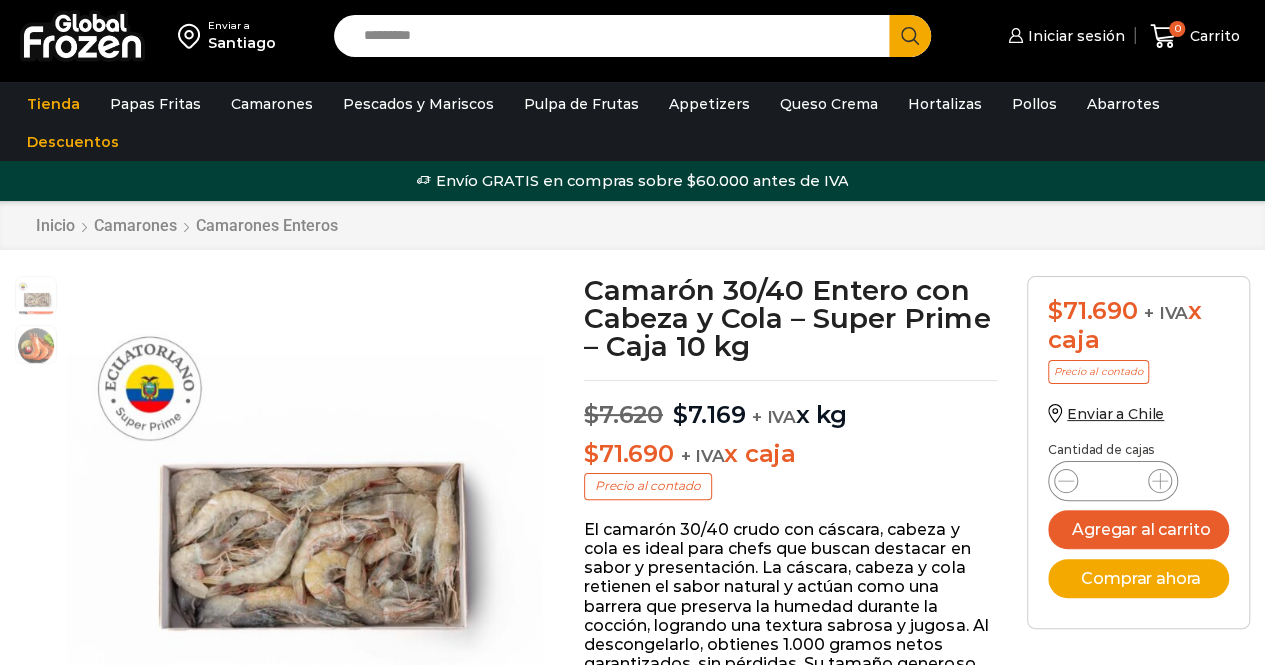 scroll, scrollTop: 1, scrollLeft: 0, axis: vertical 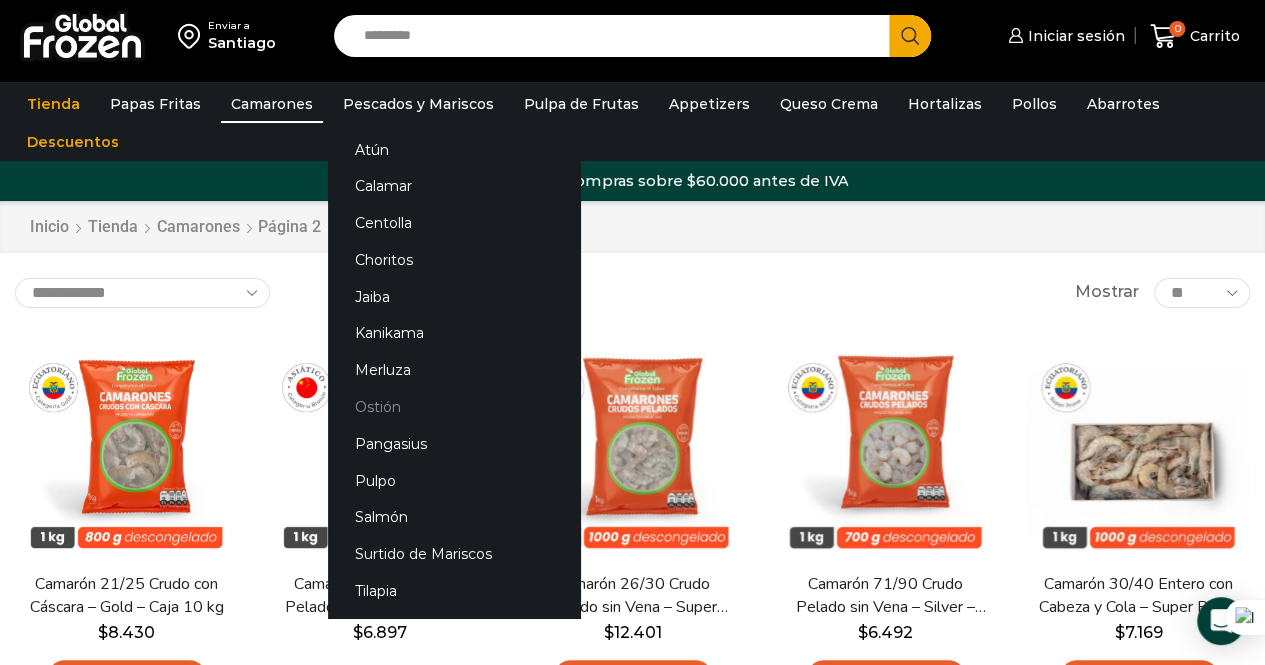 click on "Ostión" at bounding box center (454, 407) 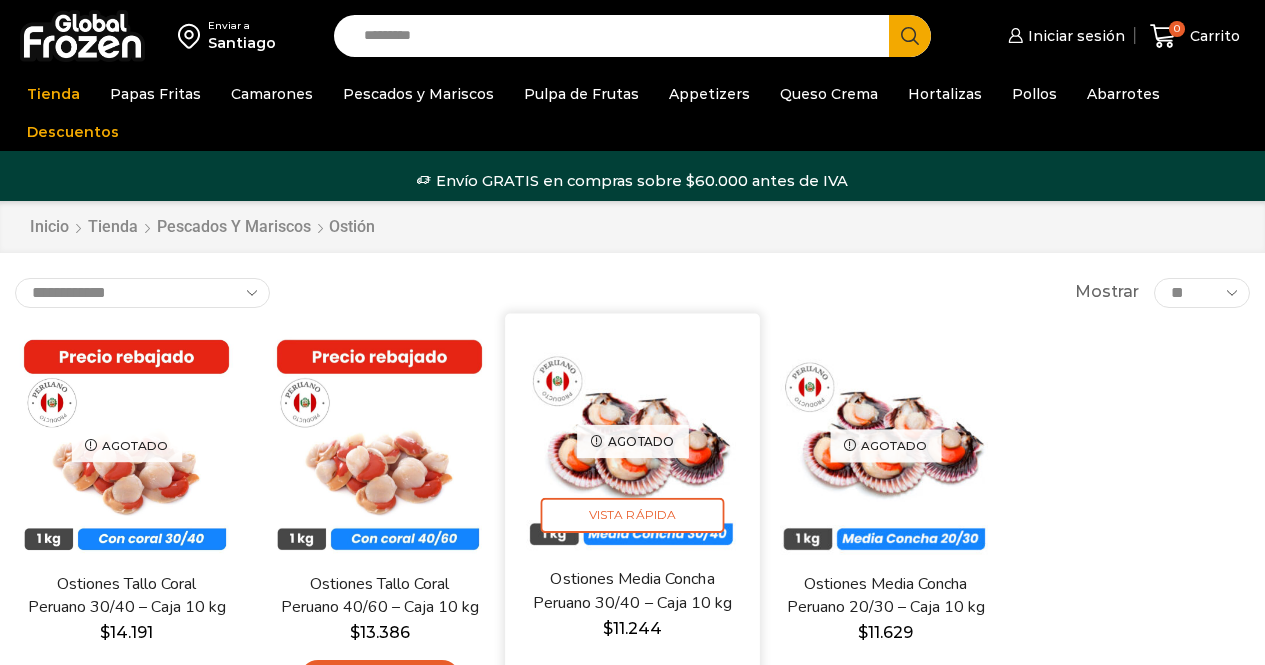 scroll, scrollTop: 0, scrollLeft: 0, axis: both 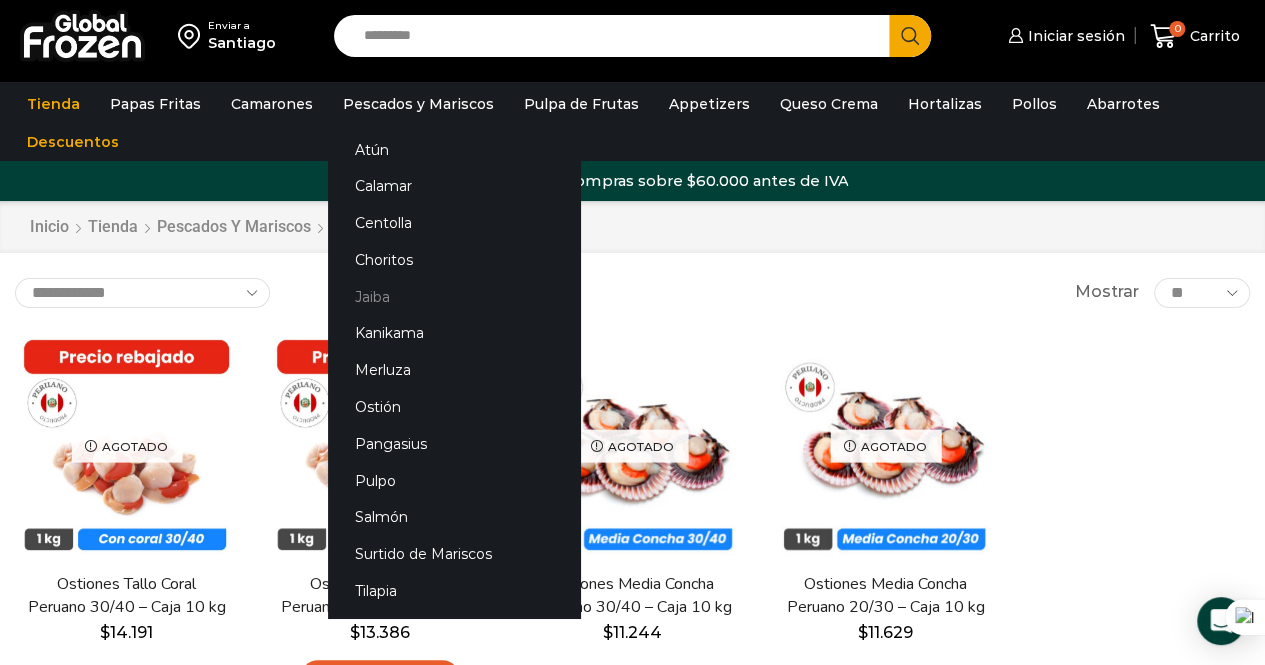 click on "Jaiba" at bounding box center (454, 296) 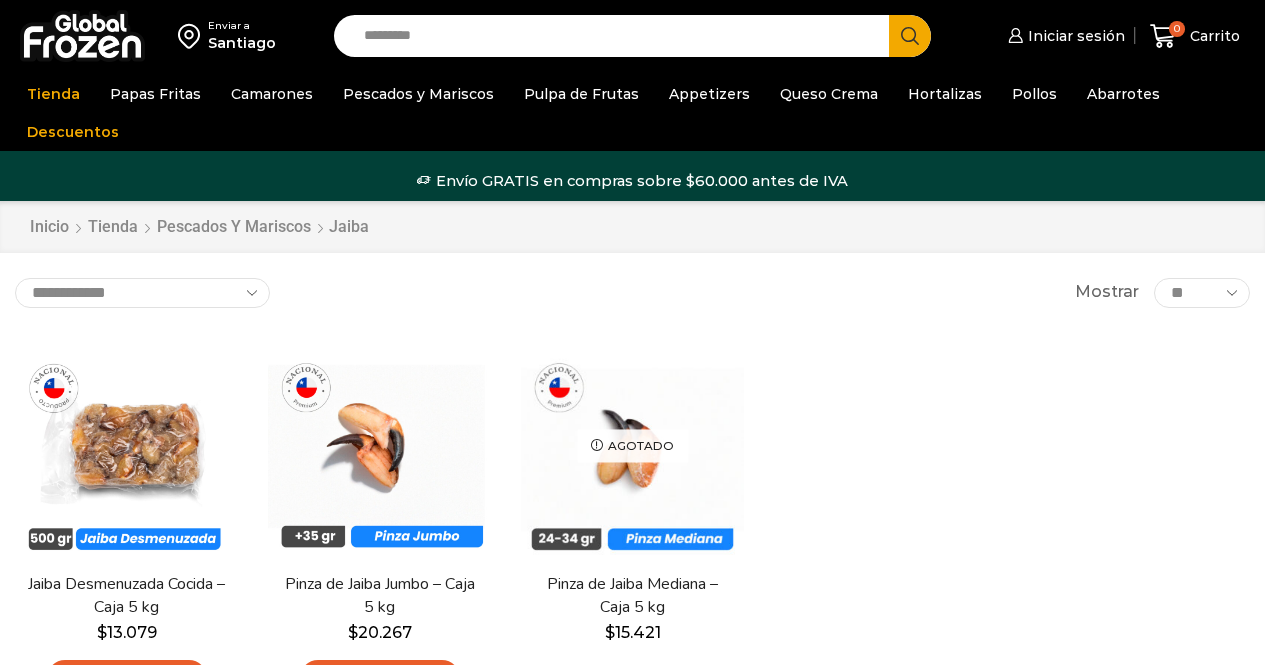 scroll, scrollTop: 0, scrollLeft: 0, axis: both 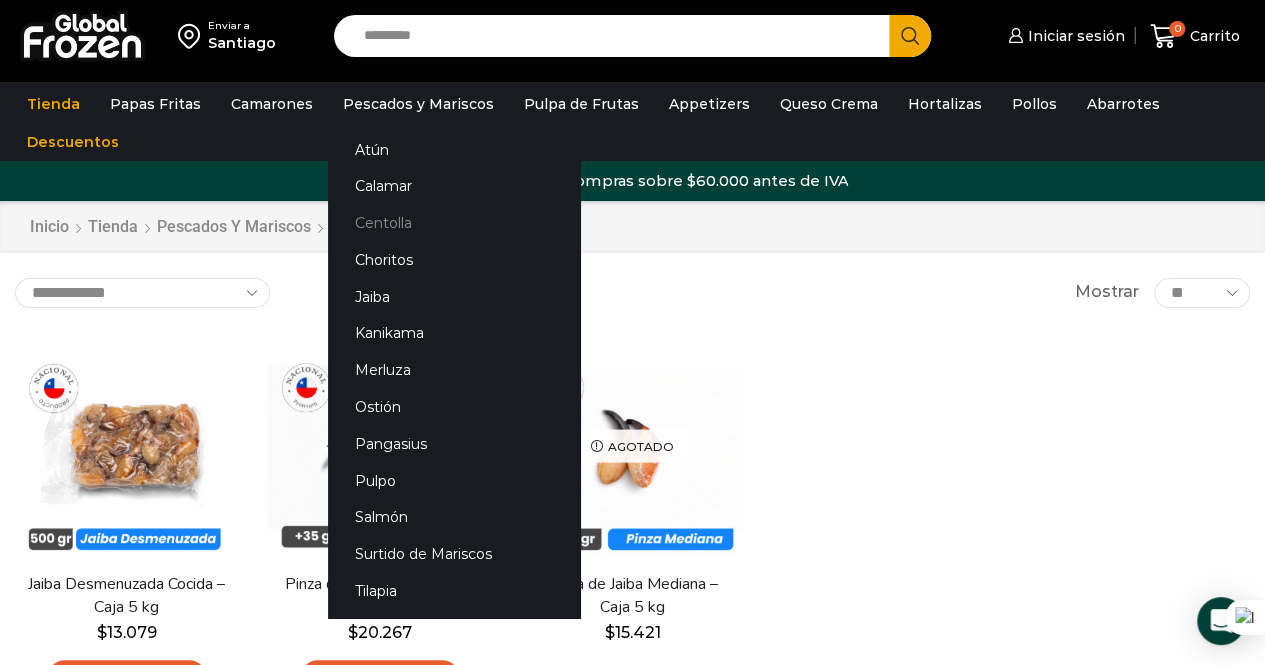 click on "Centolla" at bounding box center (454, 223) 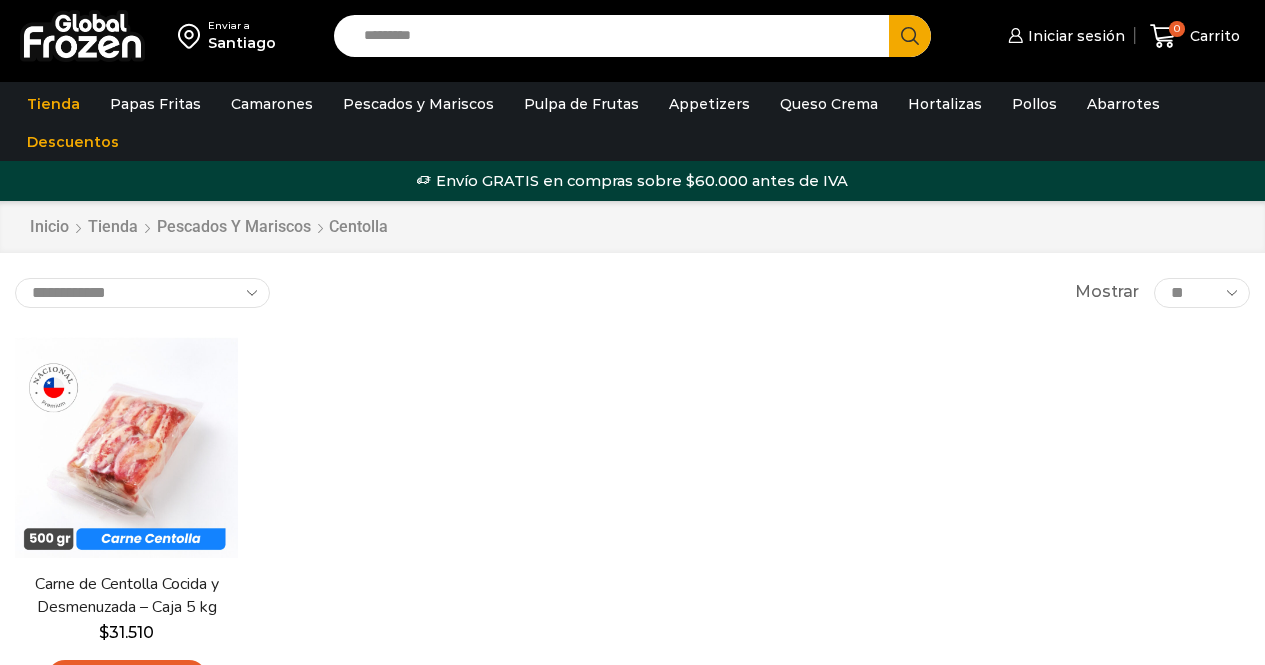 scroll, scrollTop: 0, scrollLeft: 0, axis: both 